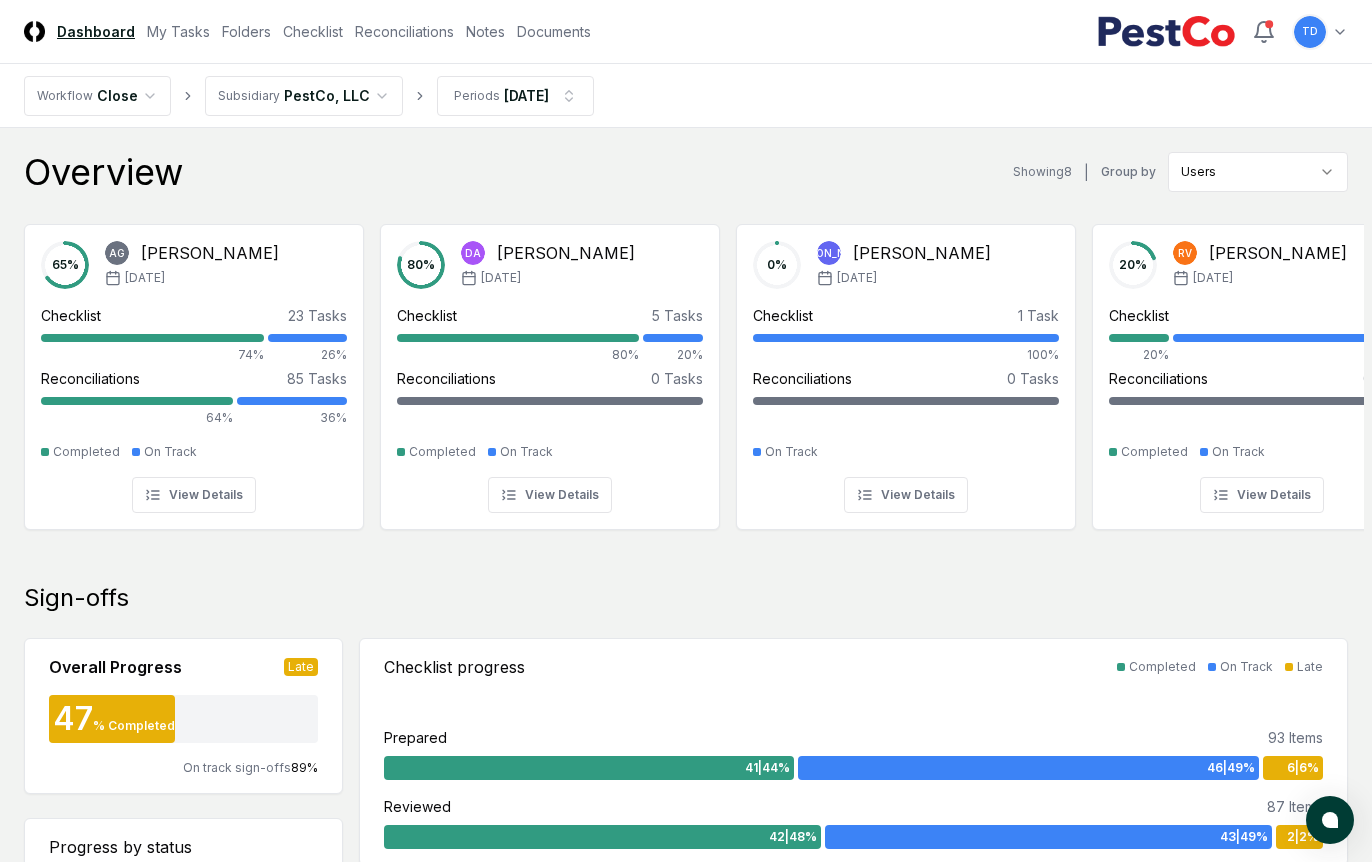 scroll, scrollTop: 0, scrollLeft: 0, axis: both 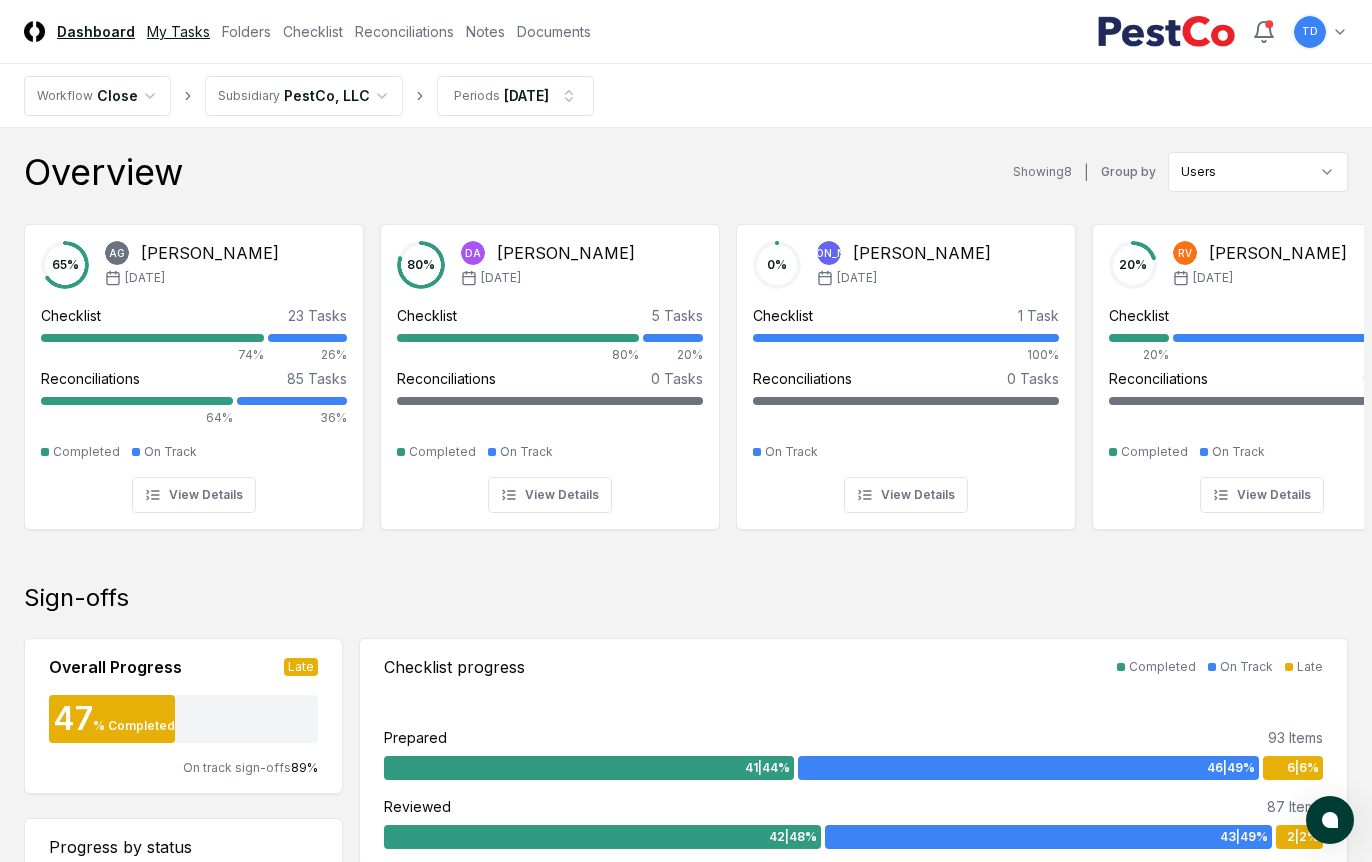 click on "My Tasks" at bounding box center [178, 31] 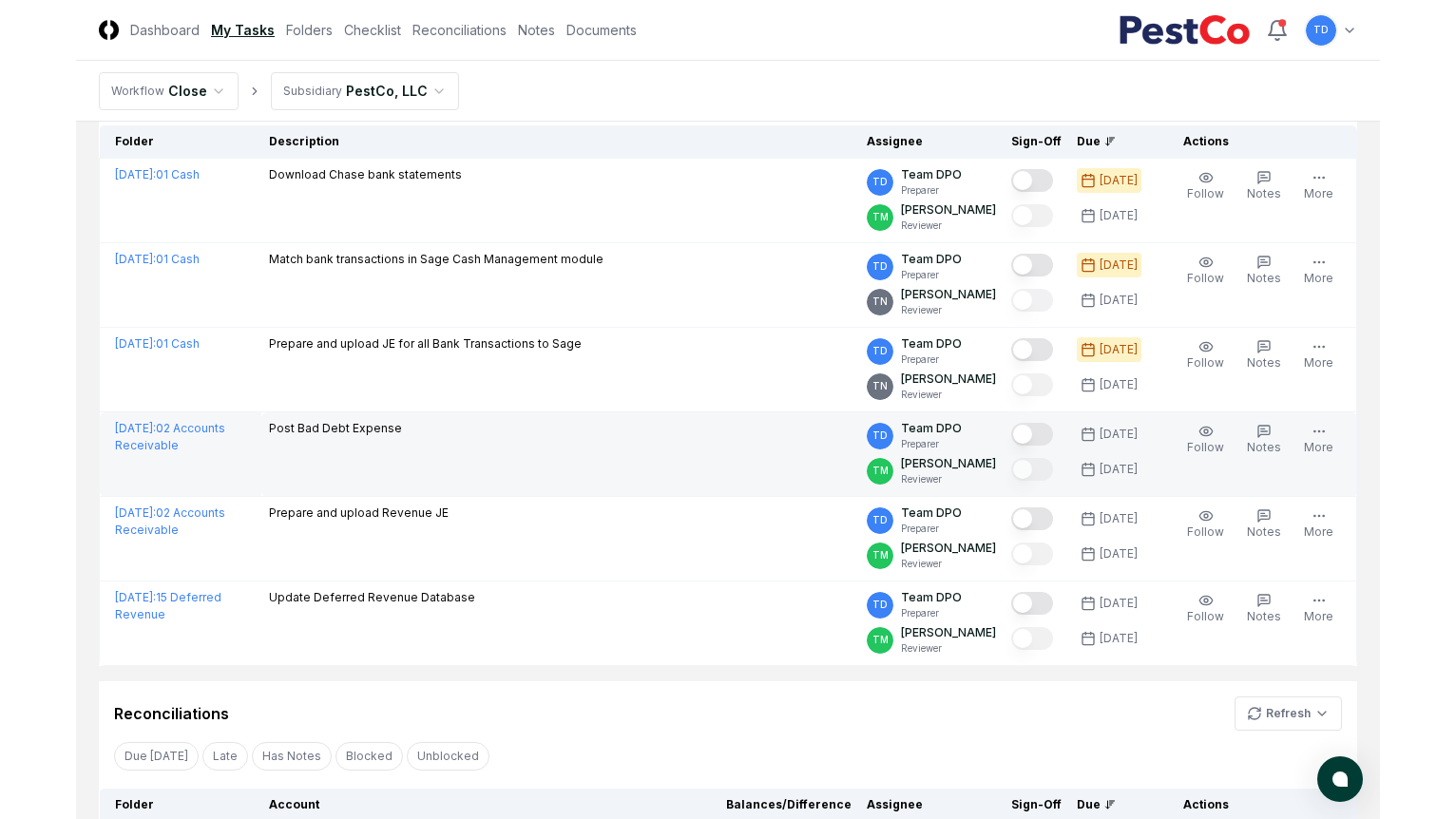 scroll, scrollTop: 80, scrollLeft: 0, axis: vertical 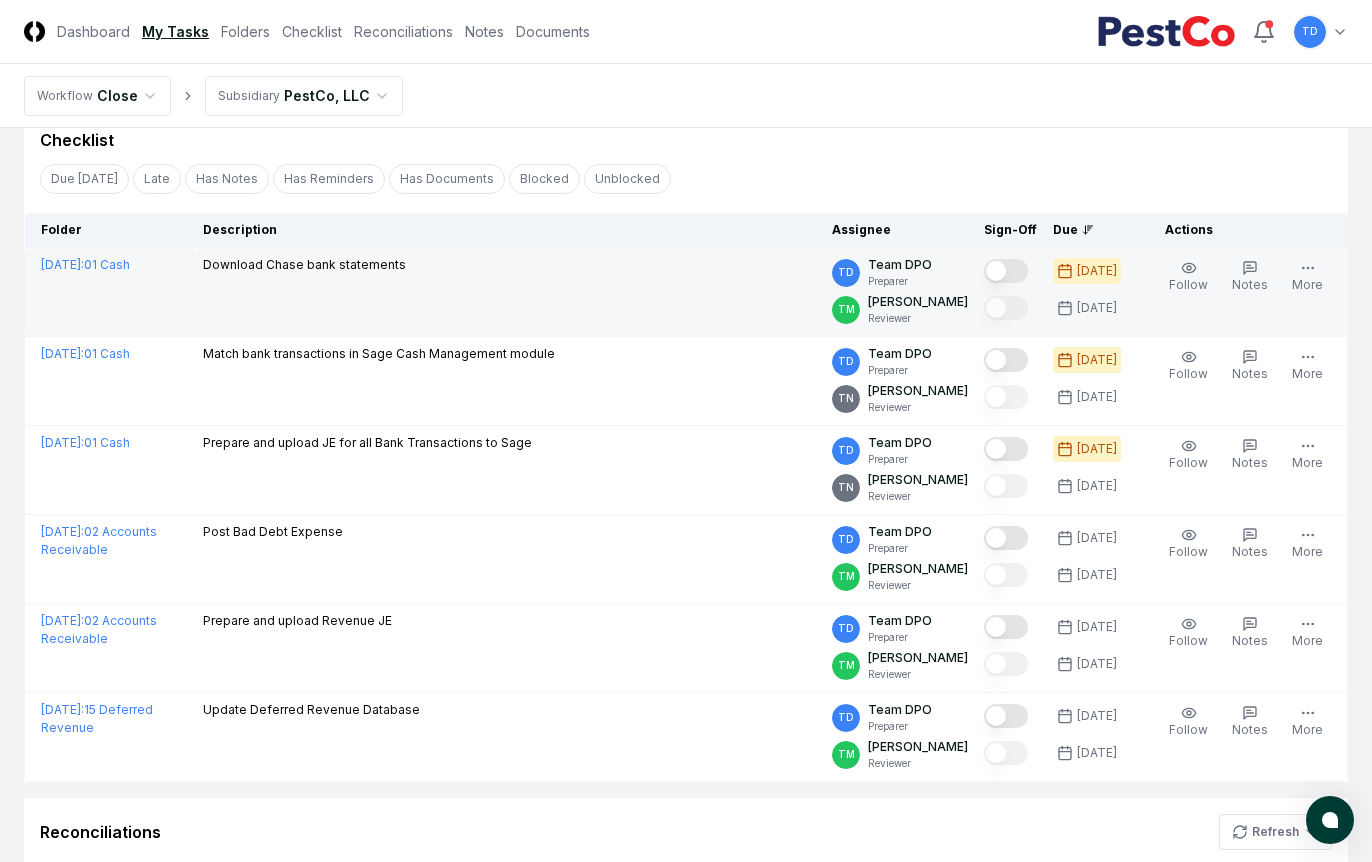 click at bounding box center (1006, 271) 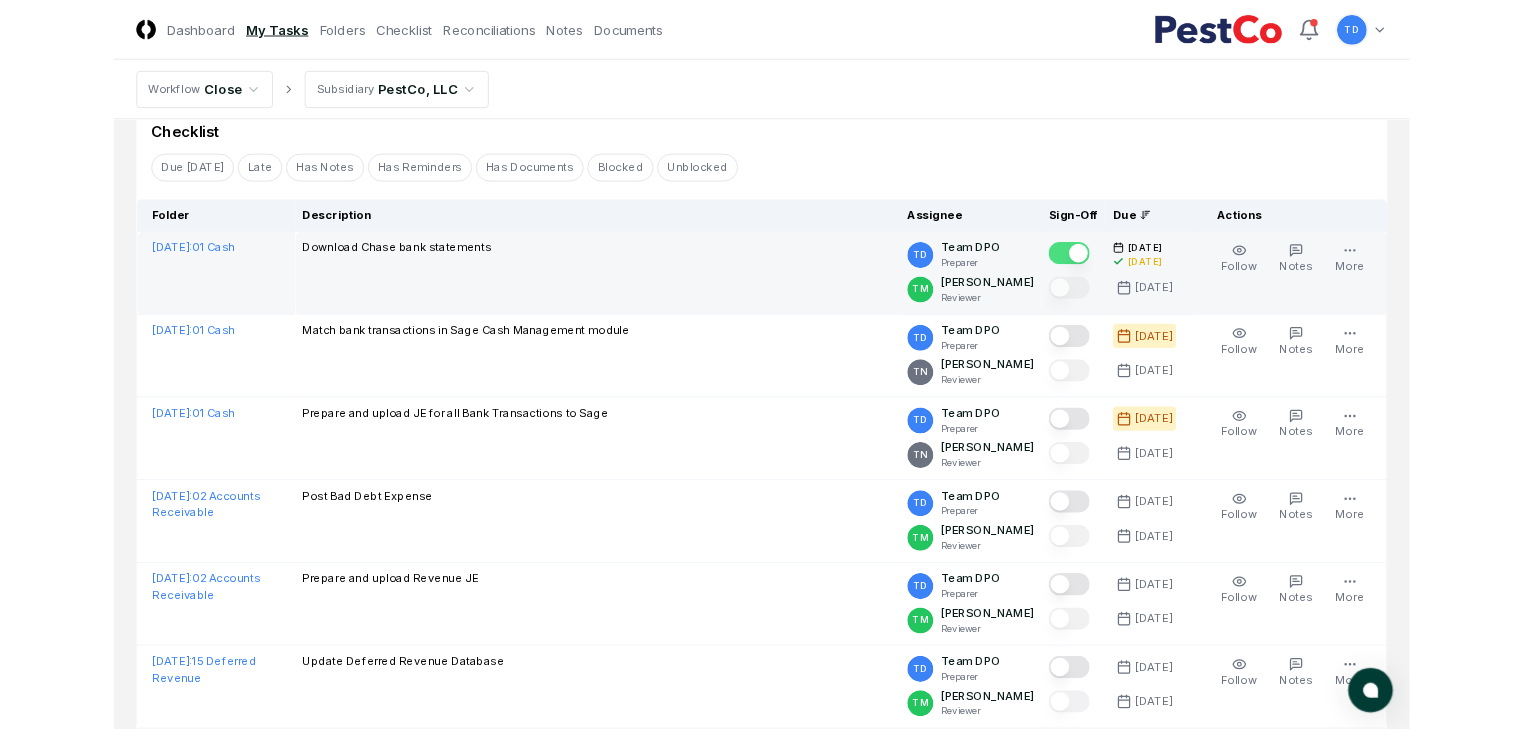 scroll, scrollTop: 84, scrollLeft: 0, axis: vertical 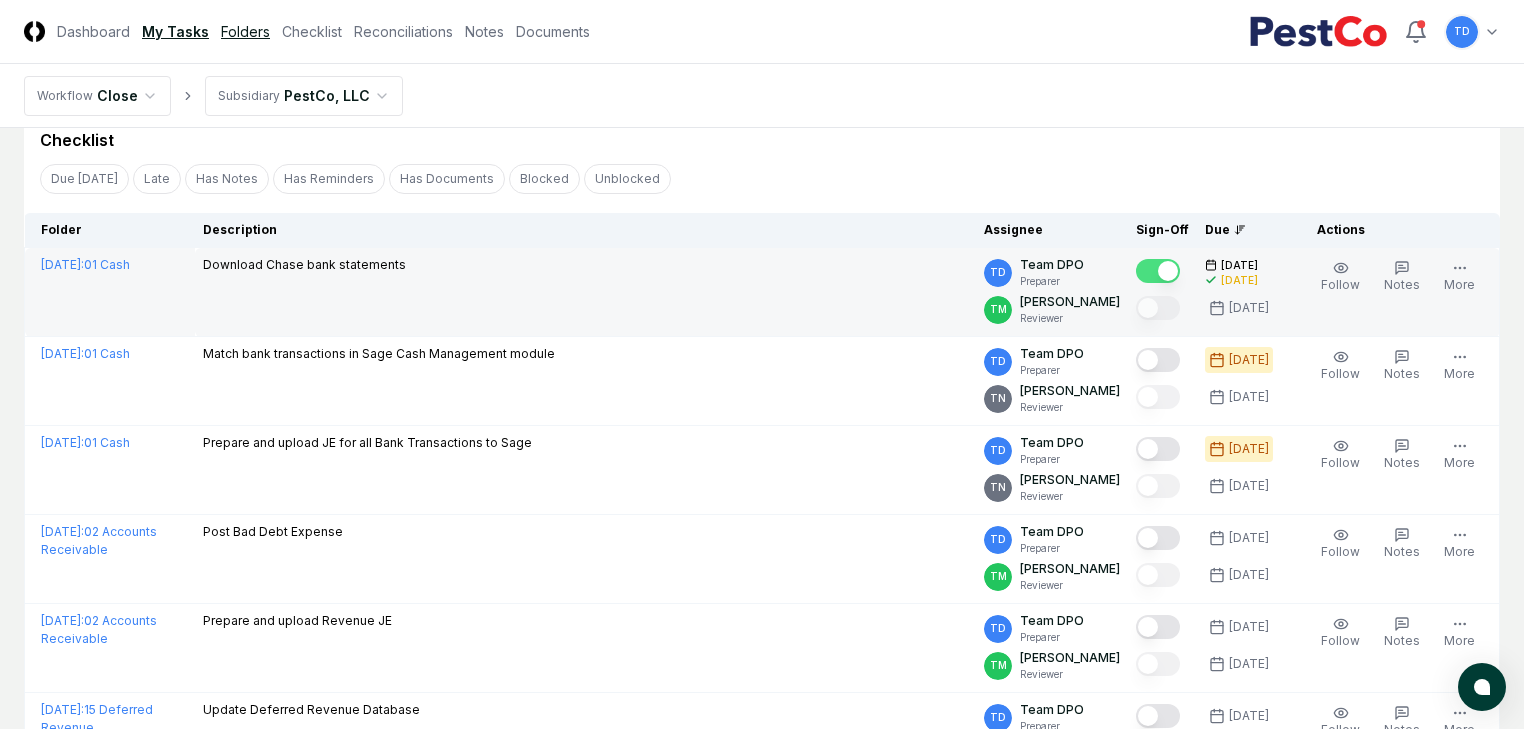 click on "Folders" at bounding box center (245, 31) 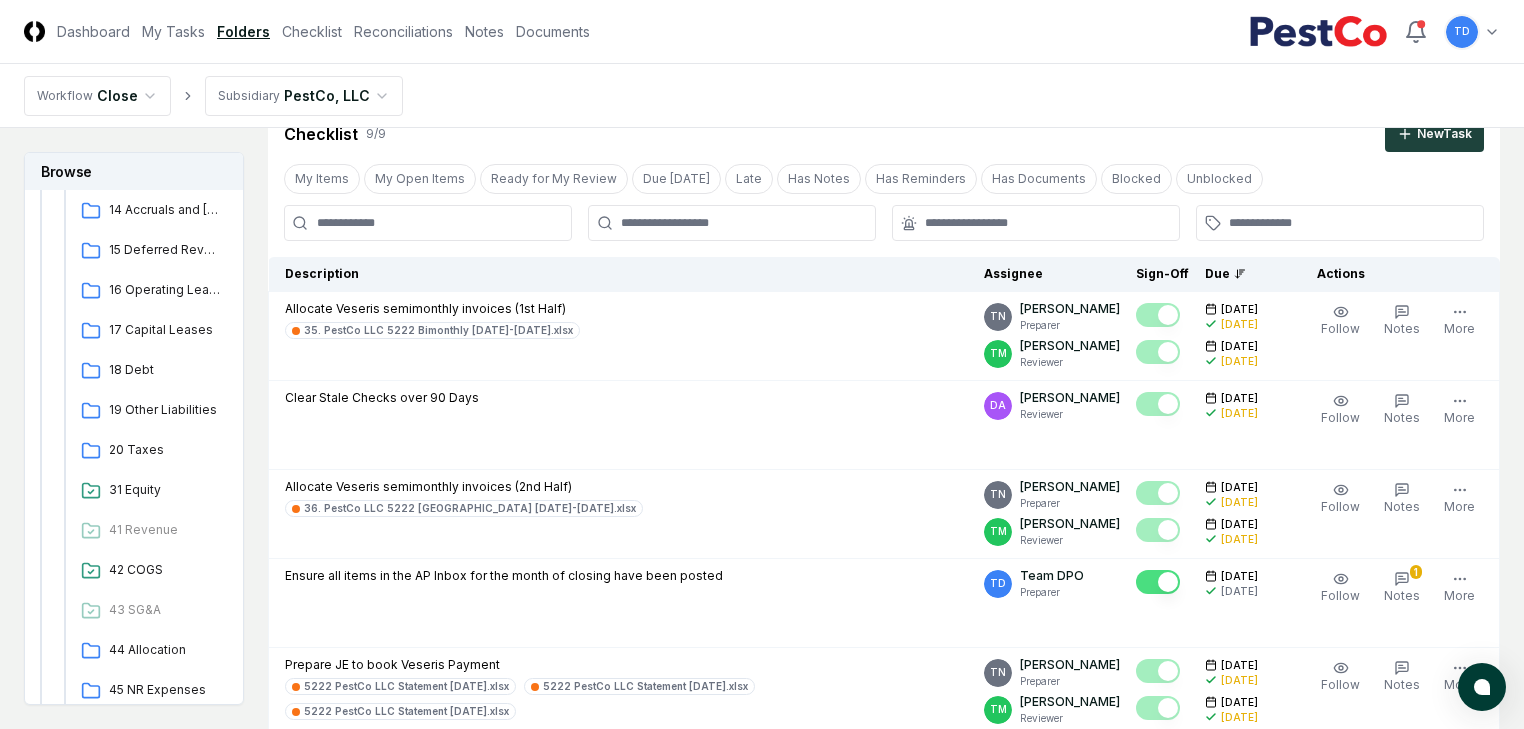 scroll, scrollTop: 975, scrollLeft: 0, axis: vertical 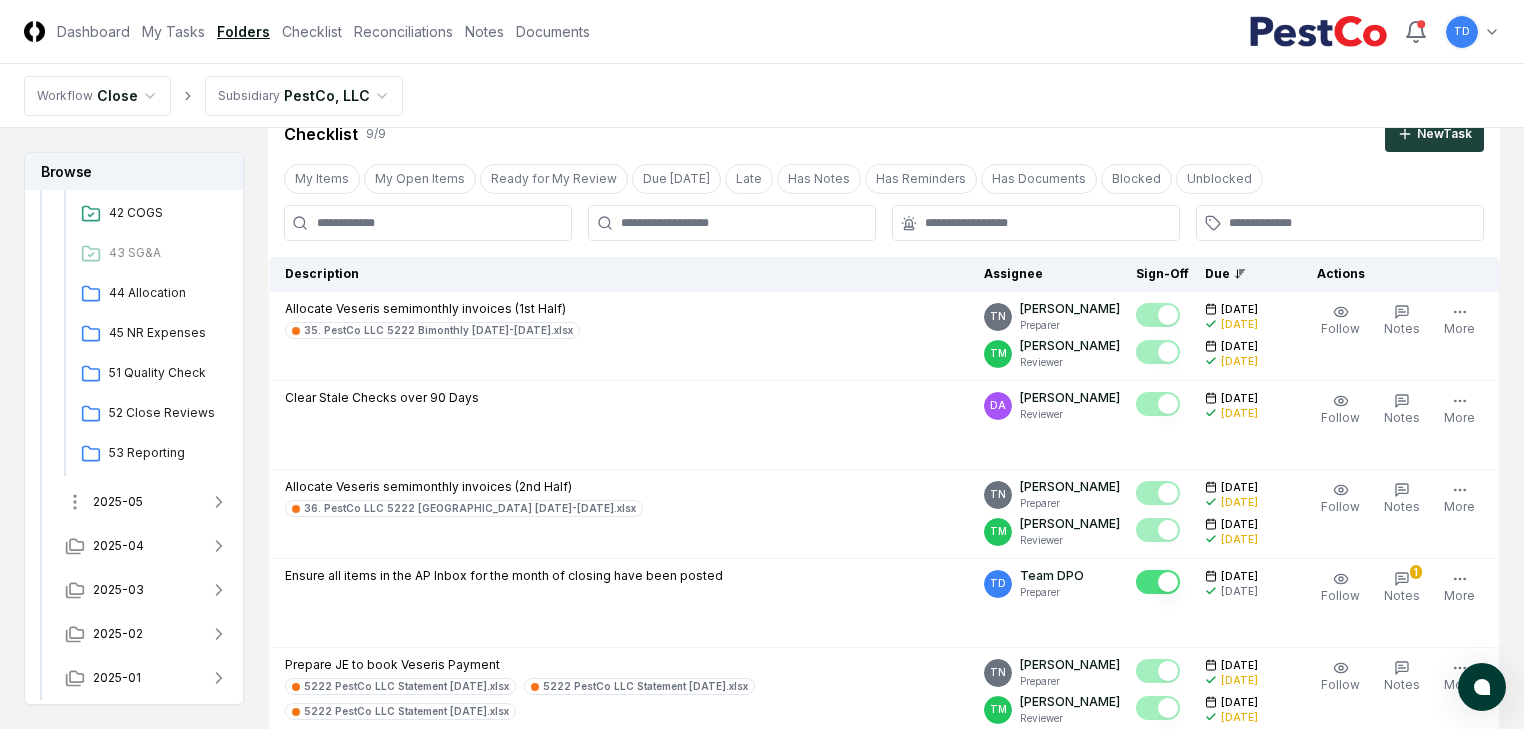 click on "2025-05" at bounding box center (147, 502) 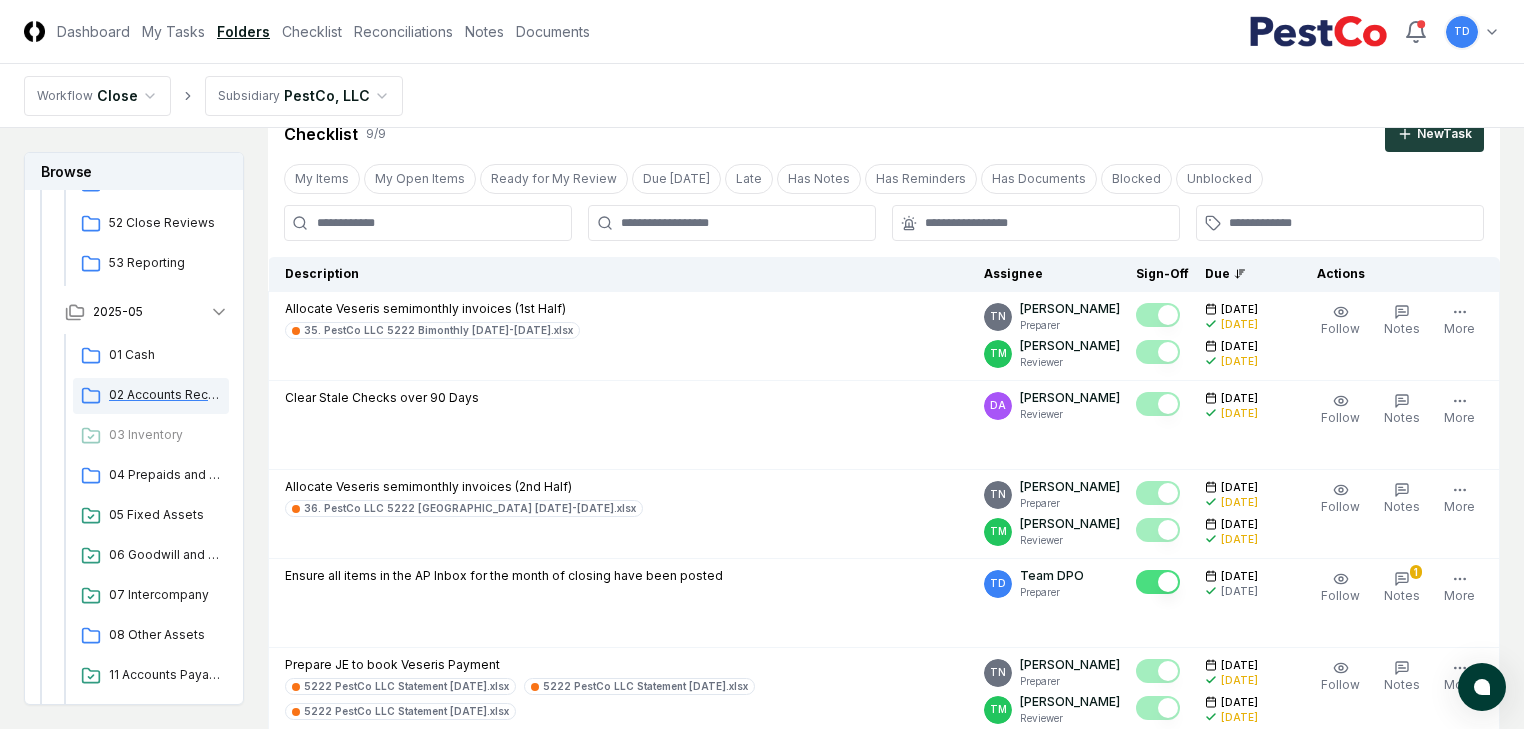 scroll, scrollTop: 1164, scrollLeft: 0, axis: vertical 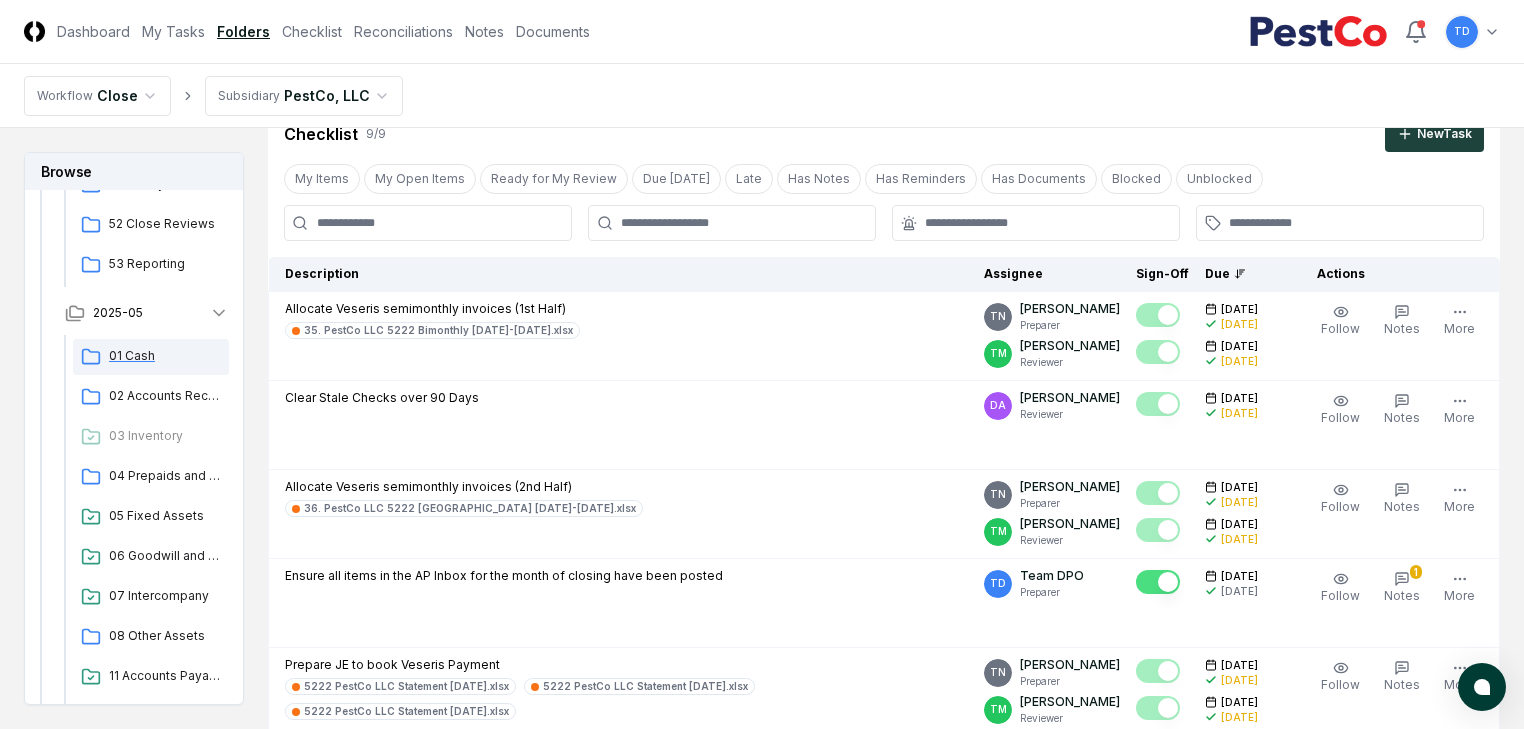click on "01 Cash" at bounding box center [165, 356] 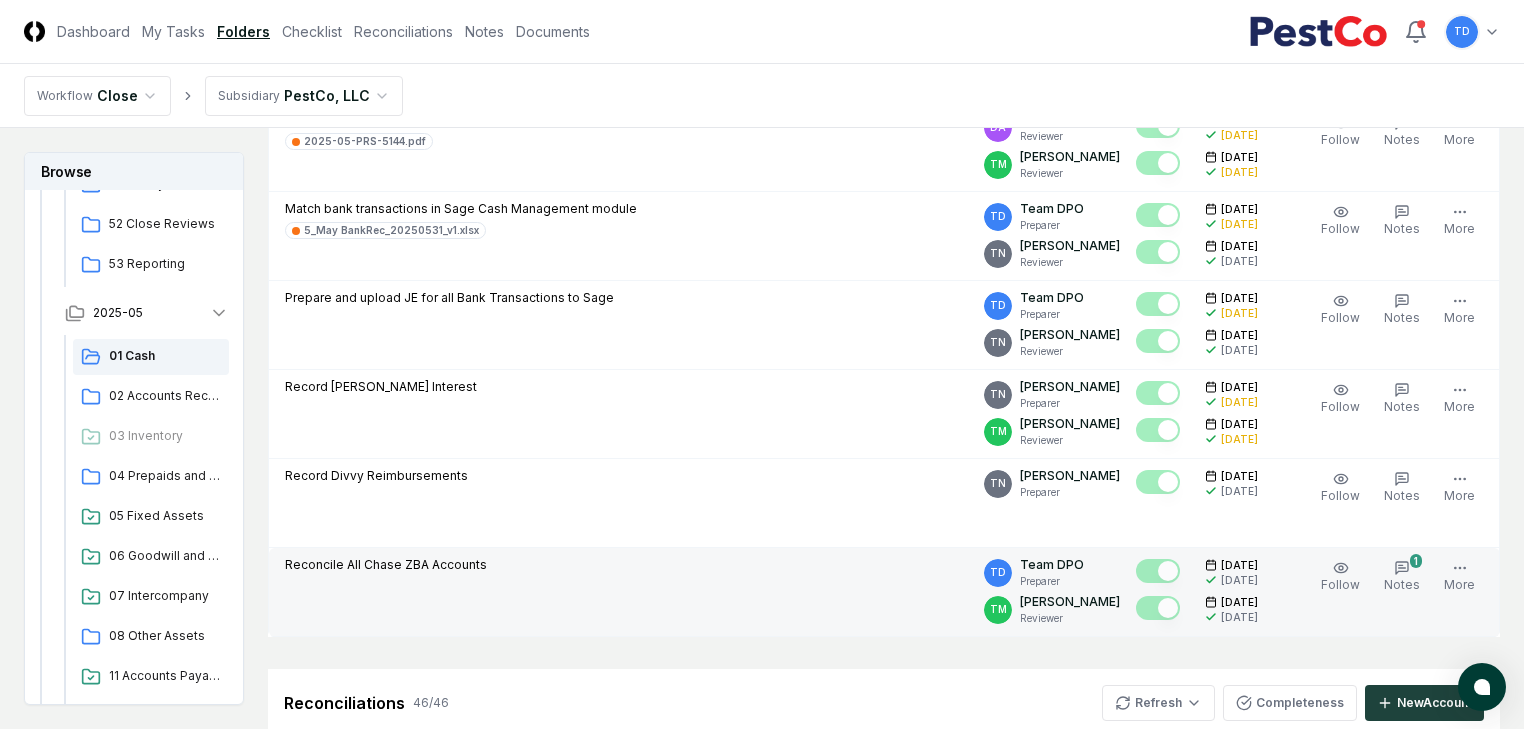 scroll, scrollTop: 468, scrollLeft: 0, axis: vertical 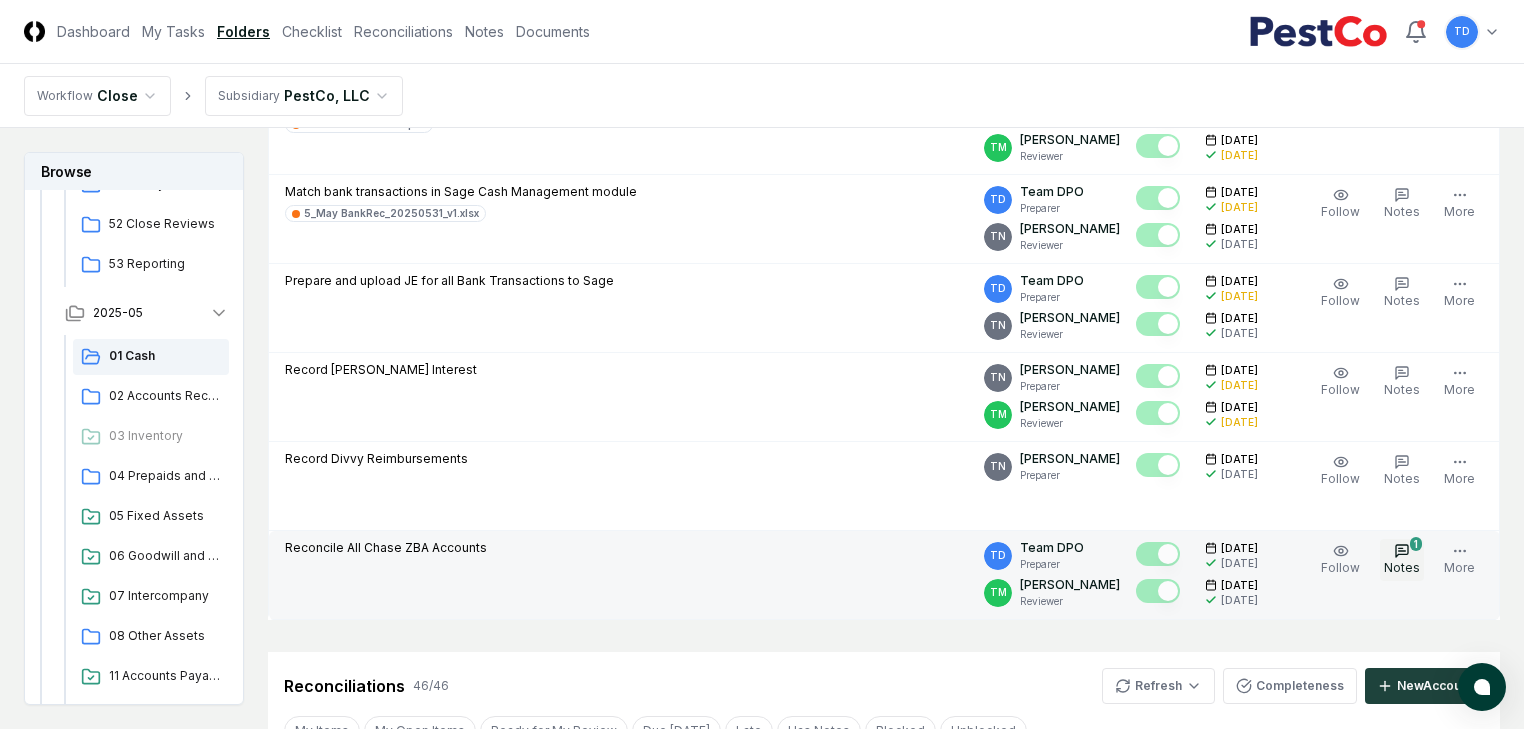 click 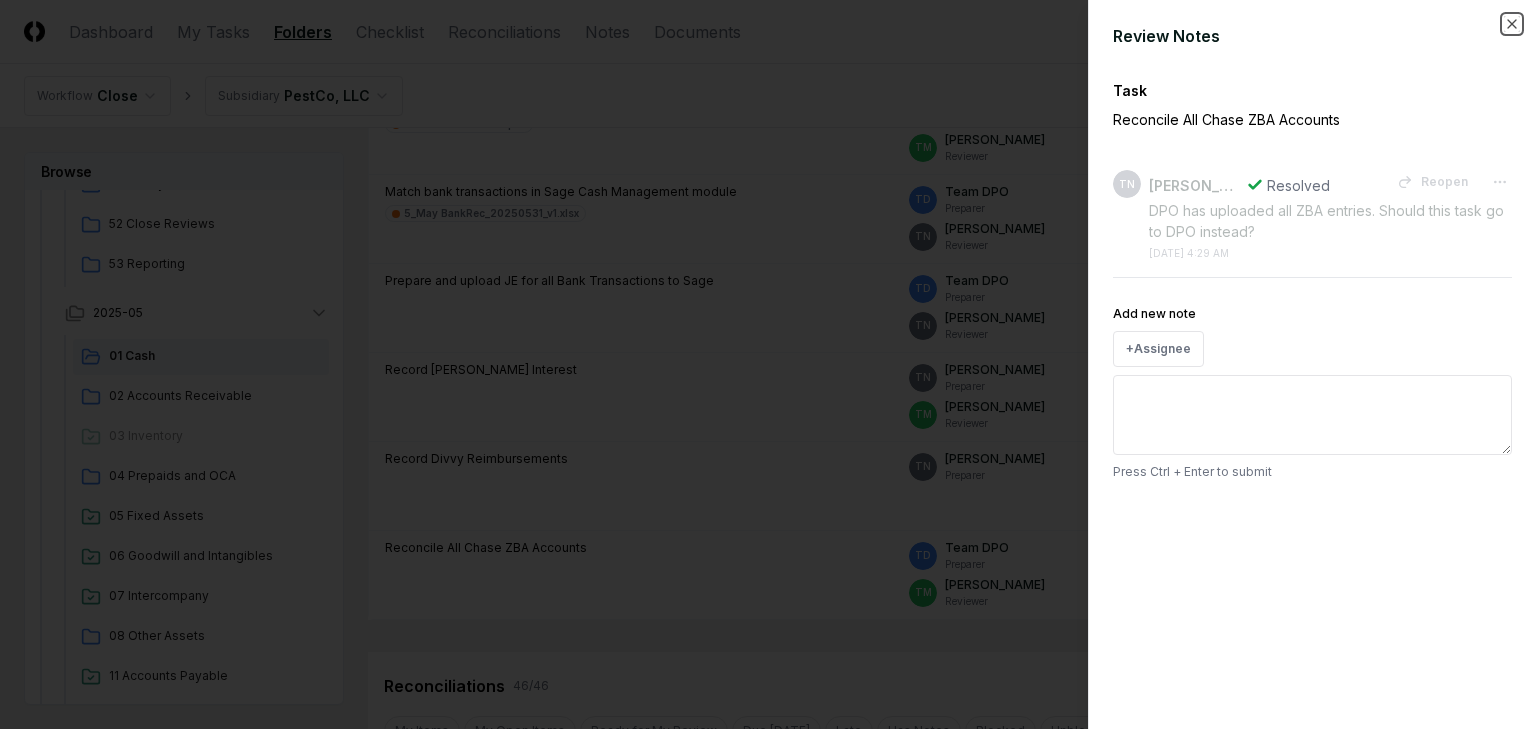 drag, startPoint x: 1508, startPoint y: 18, endPoint x: 1420, endPoint y: 84, distance: 110 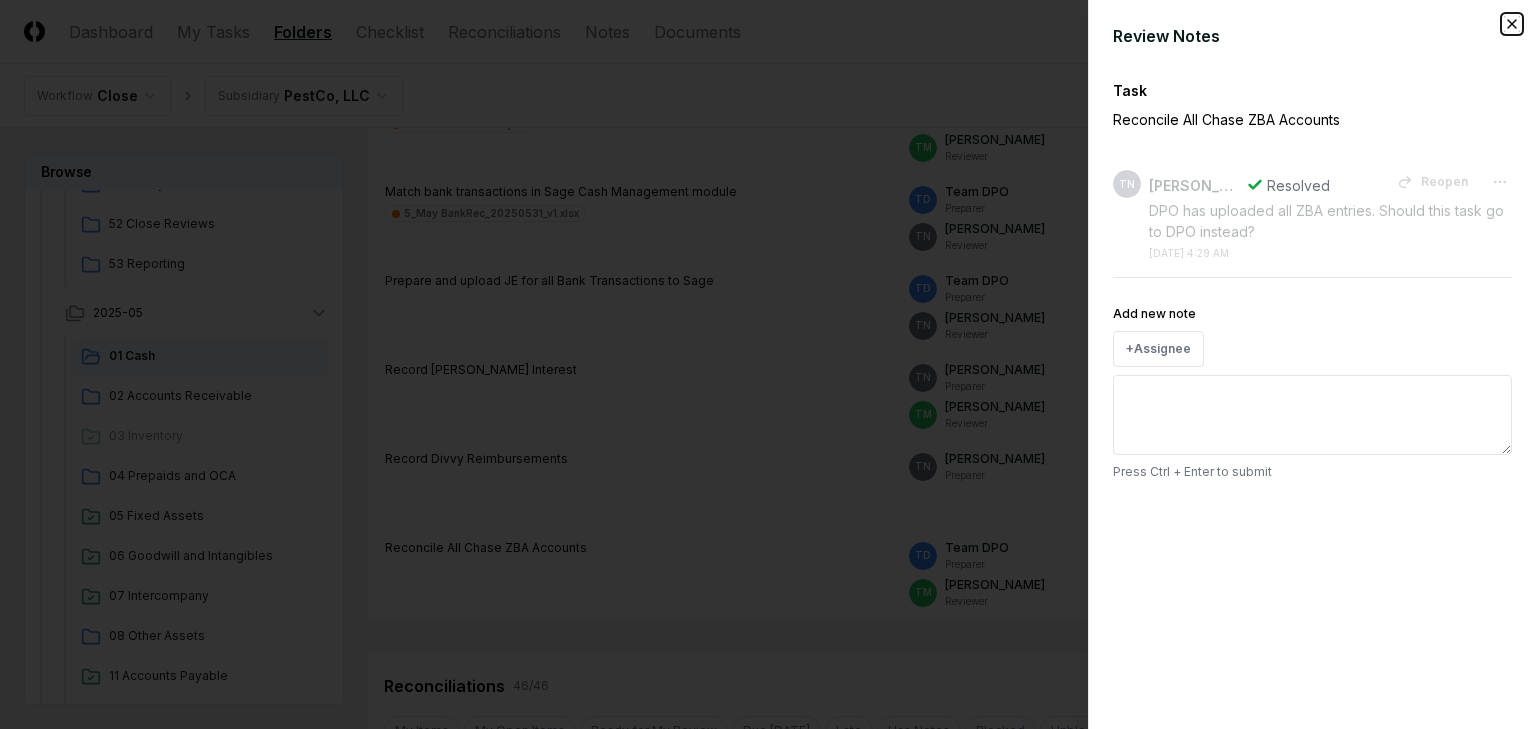 click 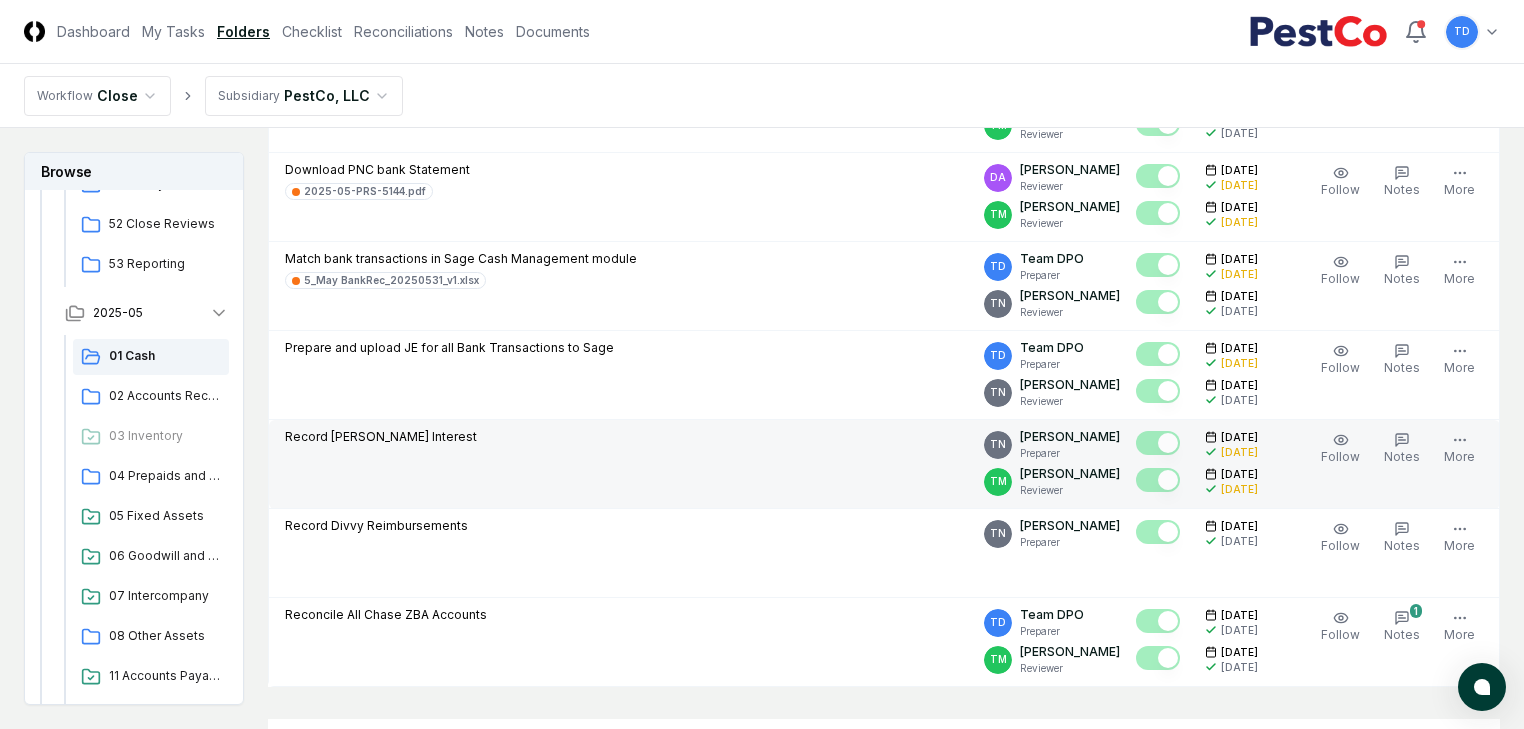 scroll, scrollTop: 219, scrollLeft: 0, axis: vertical 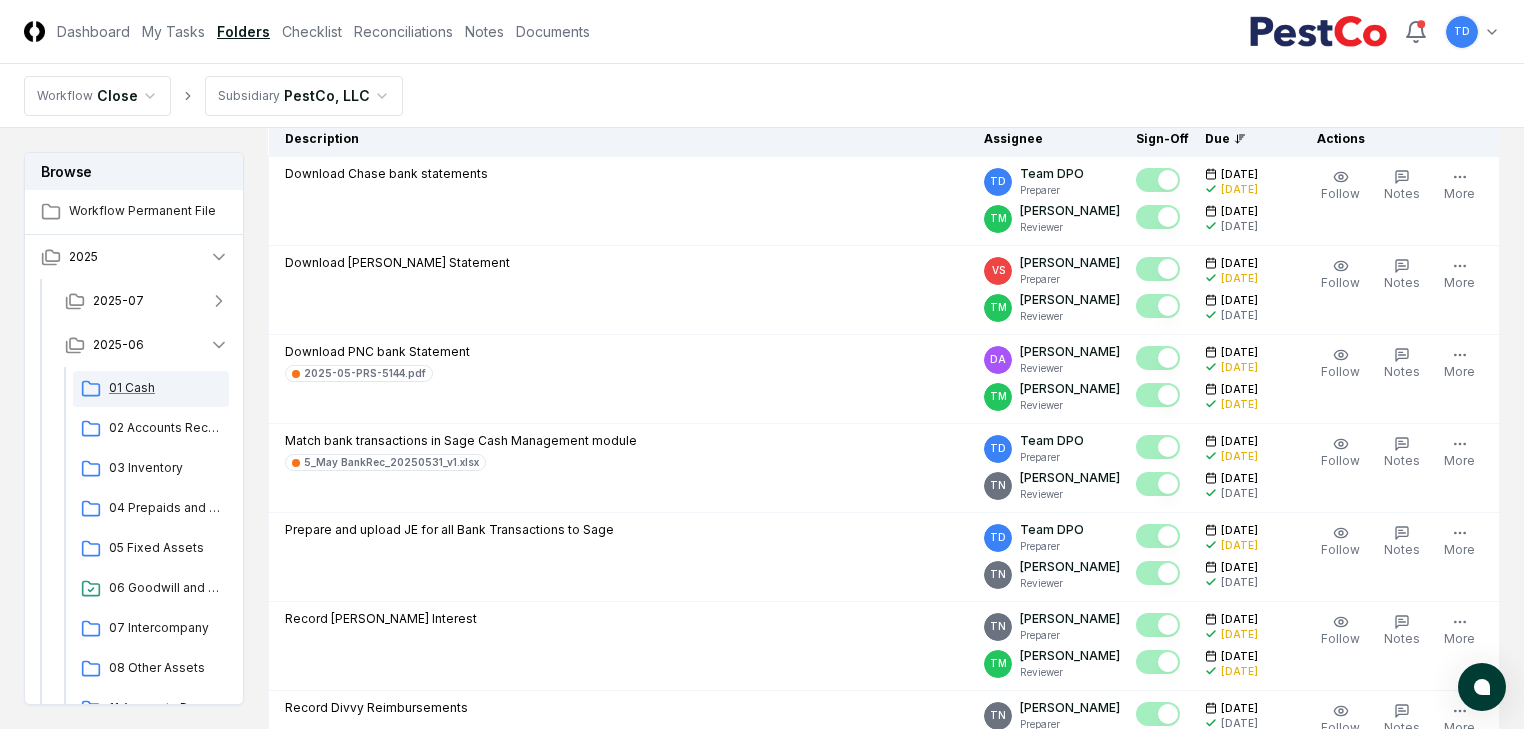 click on "01 Cash" at bounding box center (165, 388) 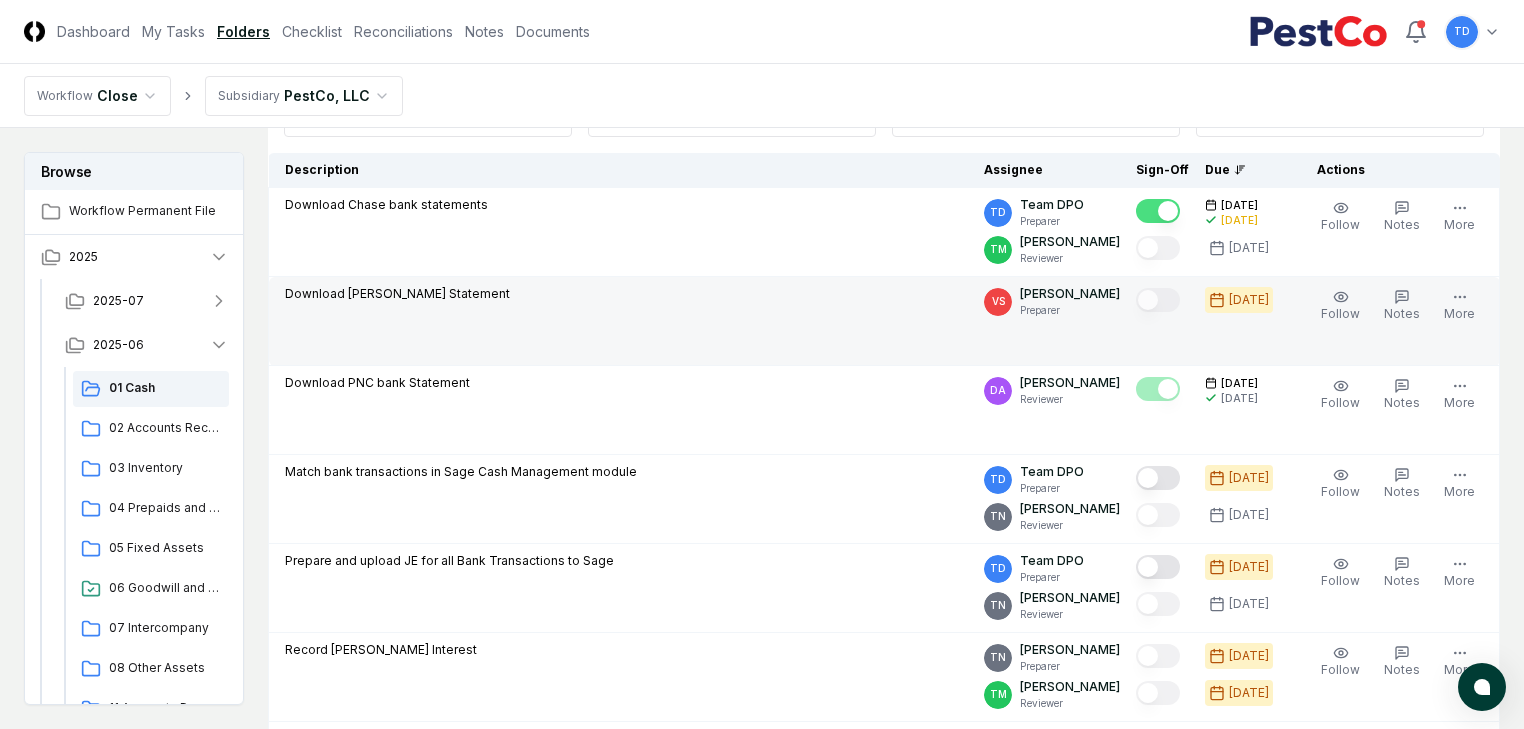 scroll, scrollTop: 188, scrollLeft: 0, axis: vertical 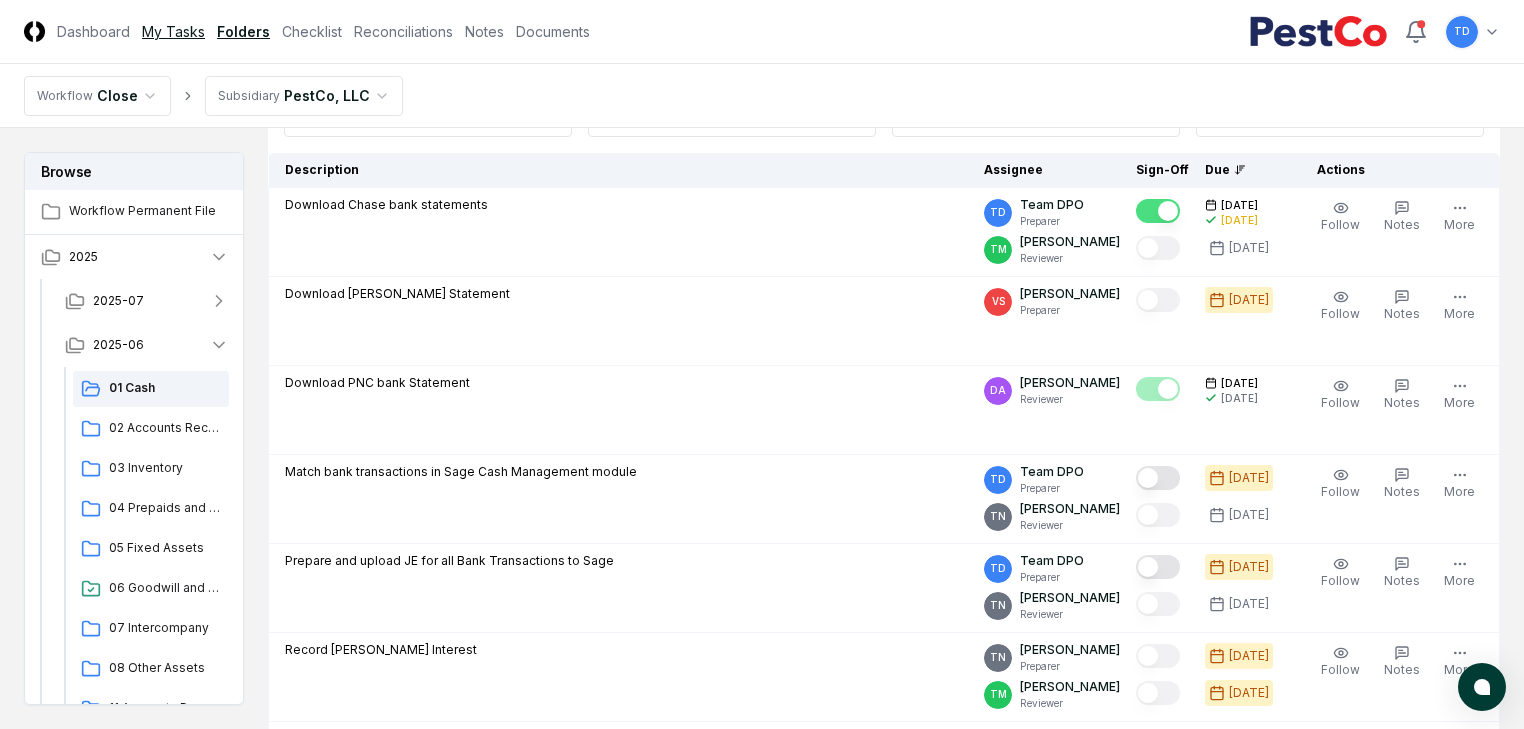 click on "My Tasks" at bounding box center (173, 31) 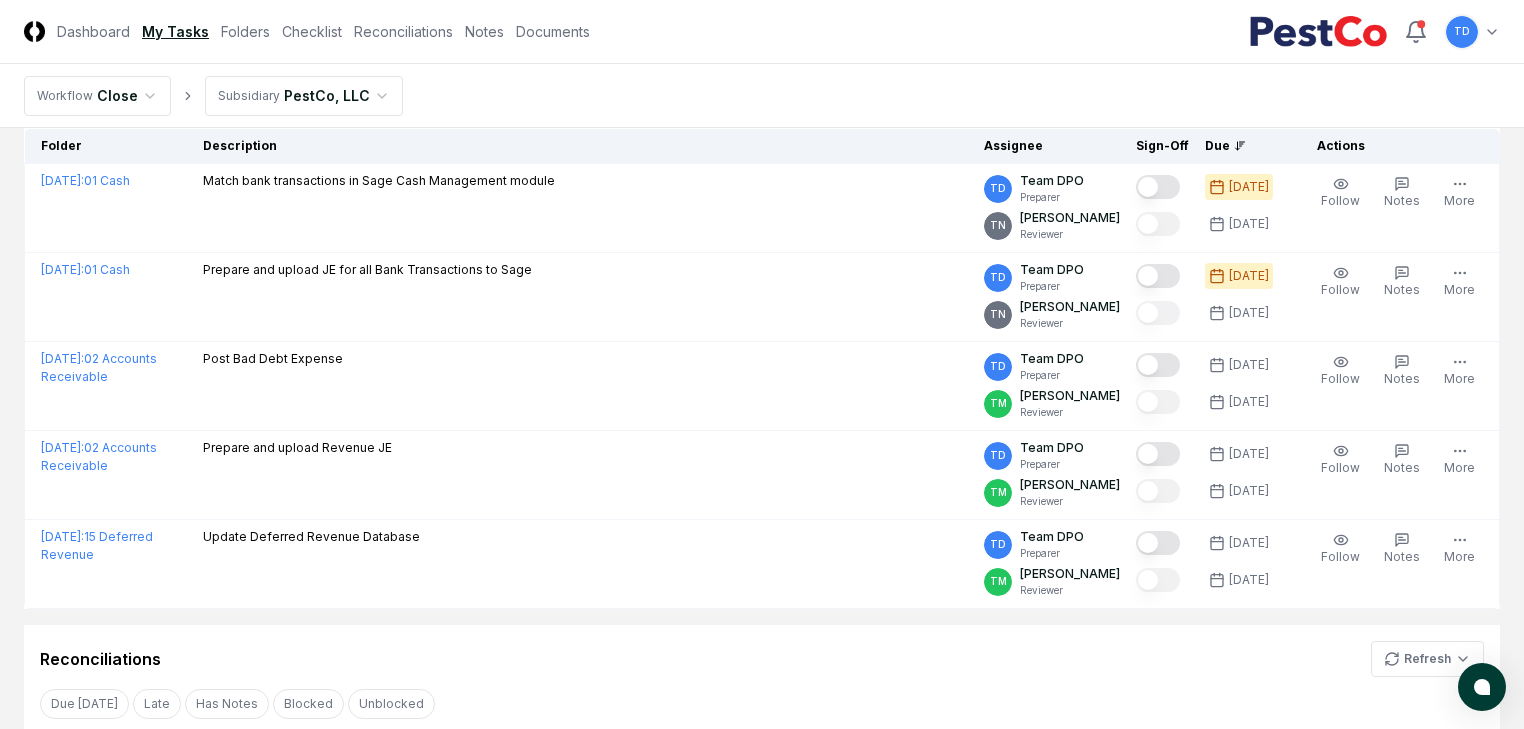 scroll, scrollTop: 158, scrollLeft: 0, axis: vertical 